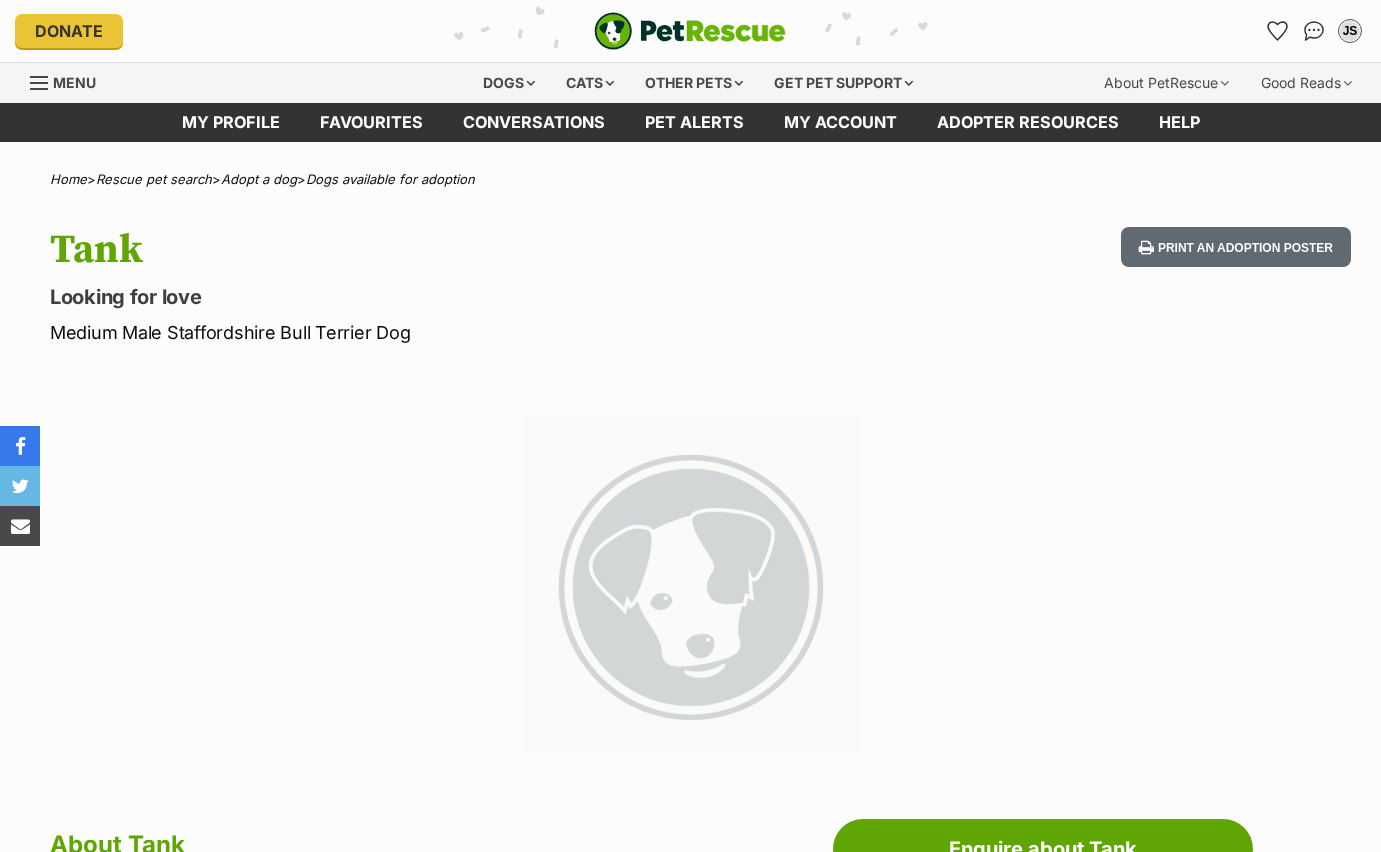 scroll, scrollTop: 0, scrollLeft: 0, axis: both 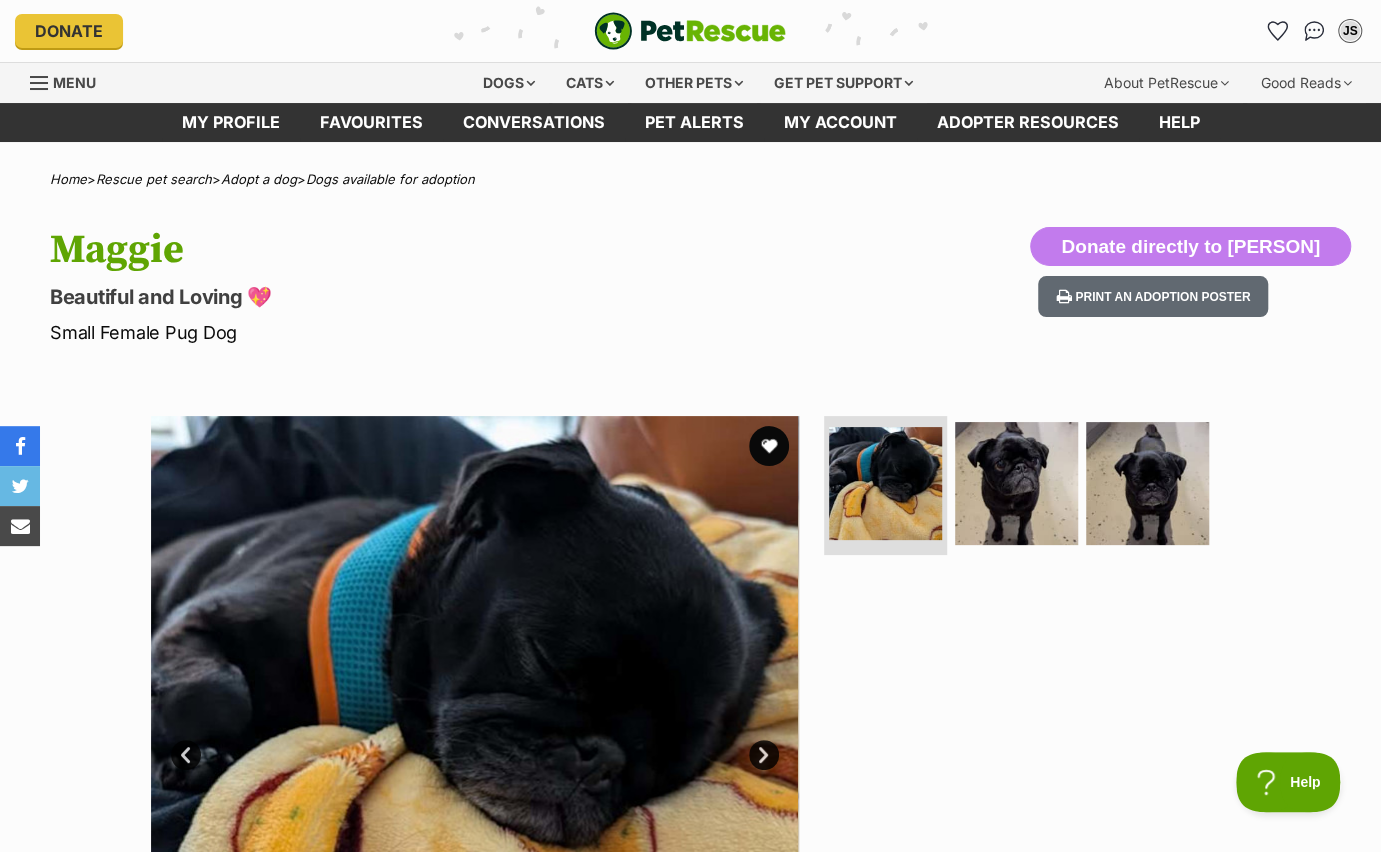 click at bounding box center (1016, 483) 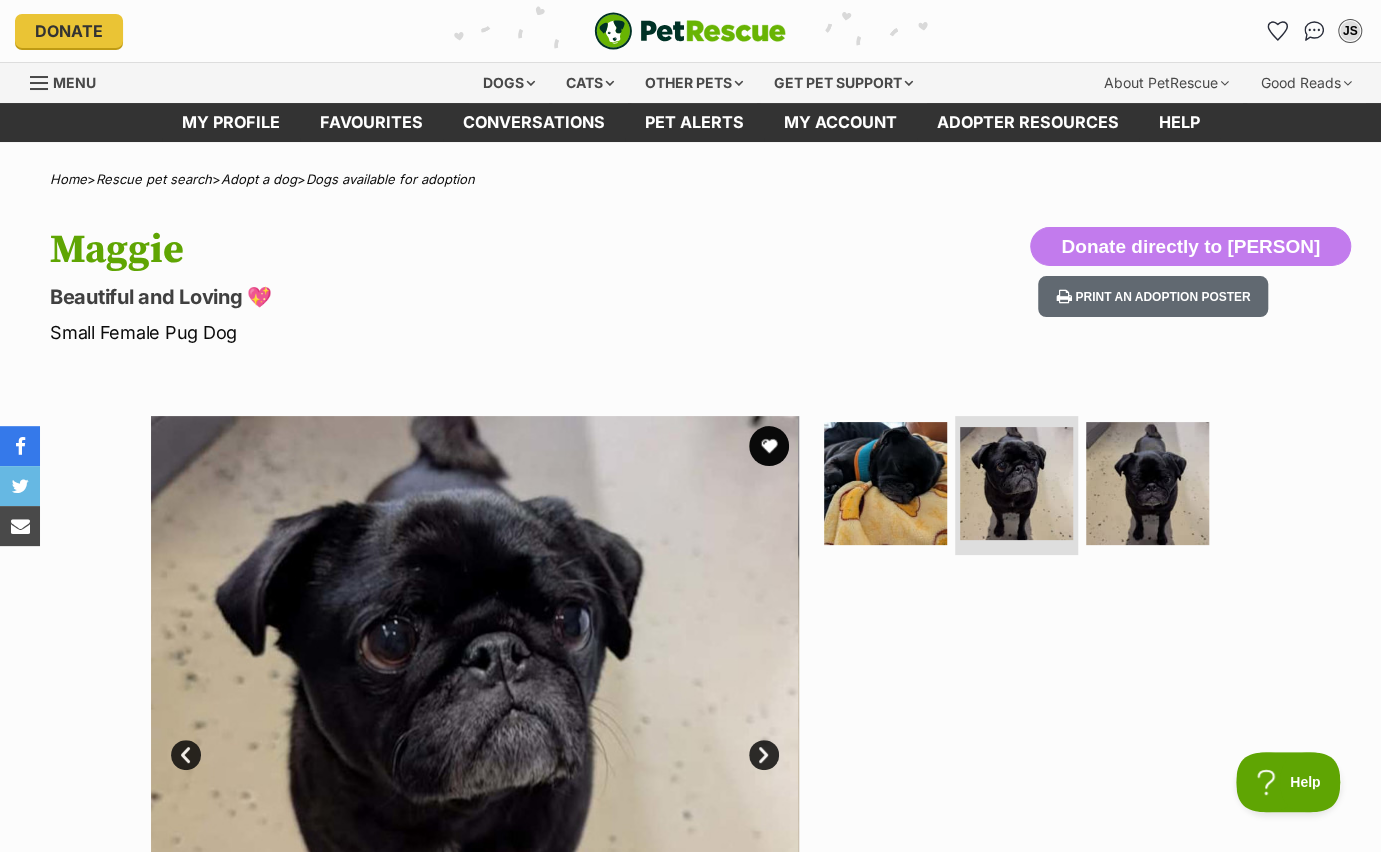 scroll, scrollTop: 0, scrollLeft: 0, axis: both 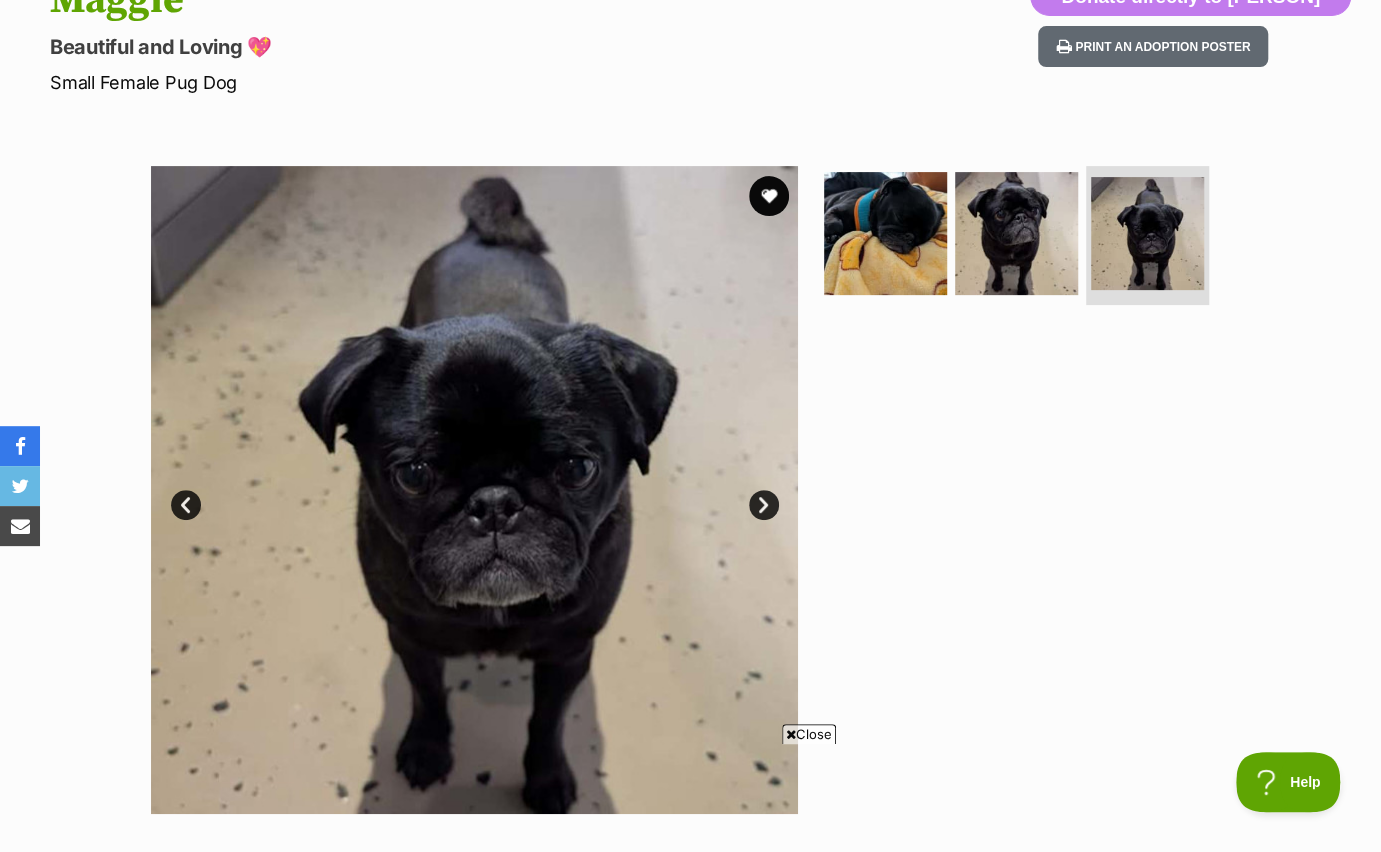 click at bounding box center (769, 196) 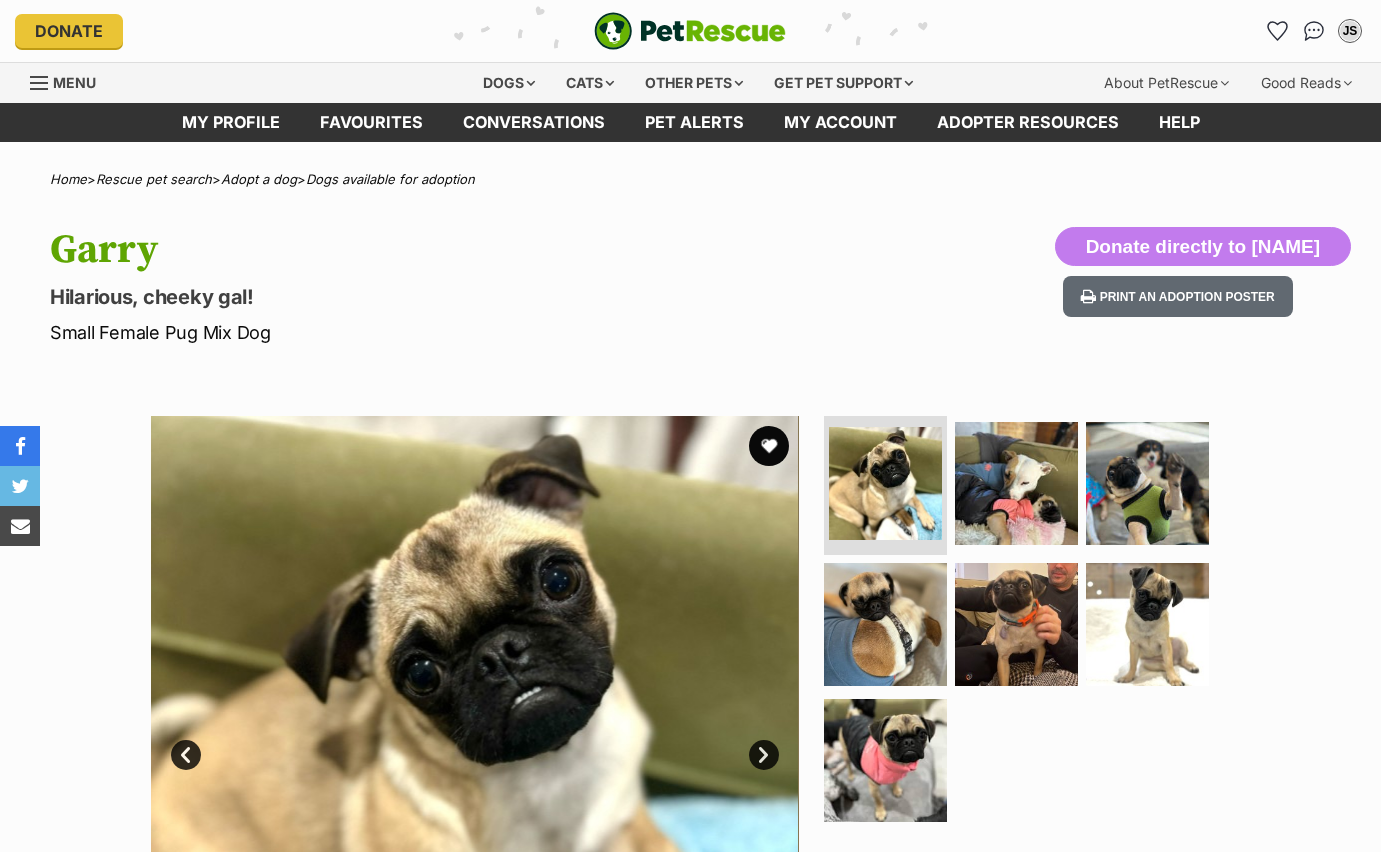 scroll, scrollTop: 0, scrollLeft: 0, axis: both 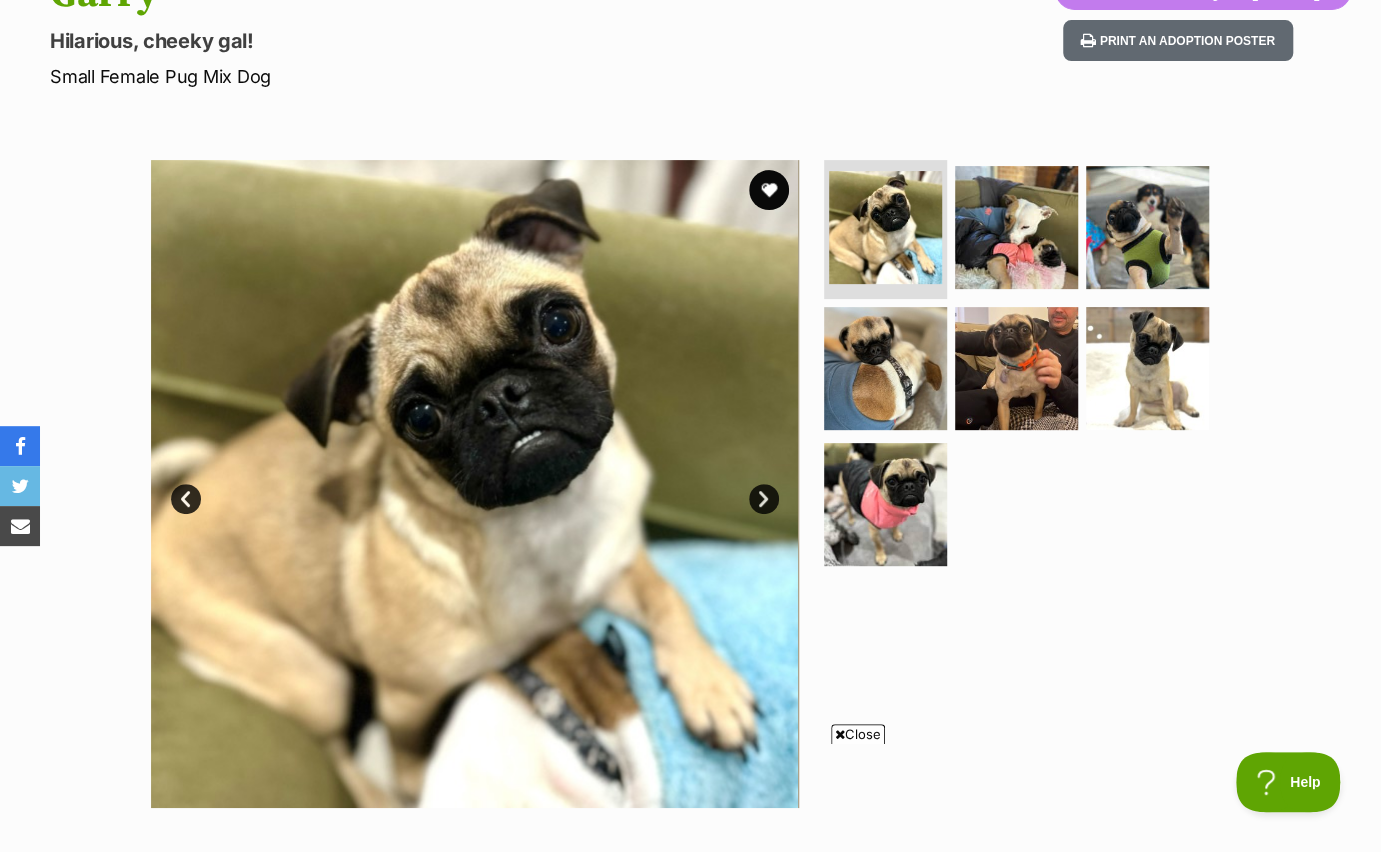 click at bounding box center (769, 190) 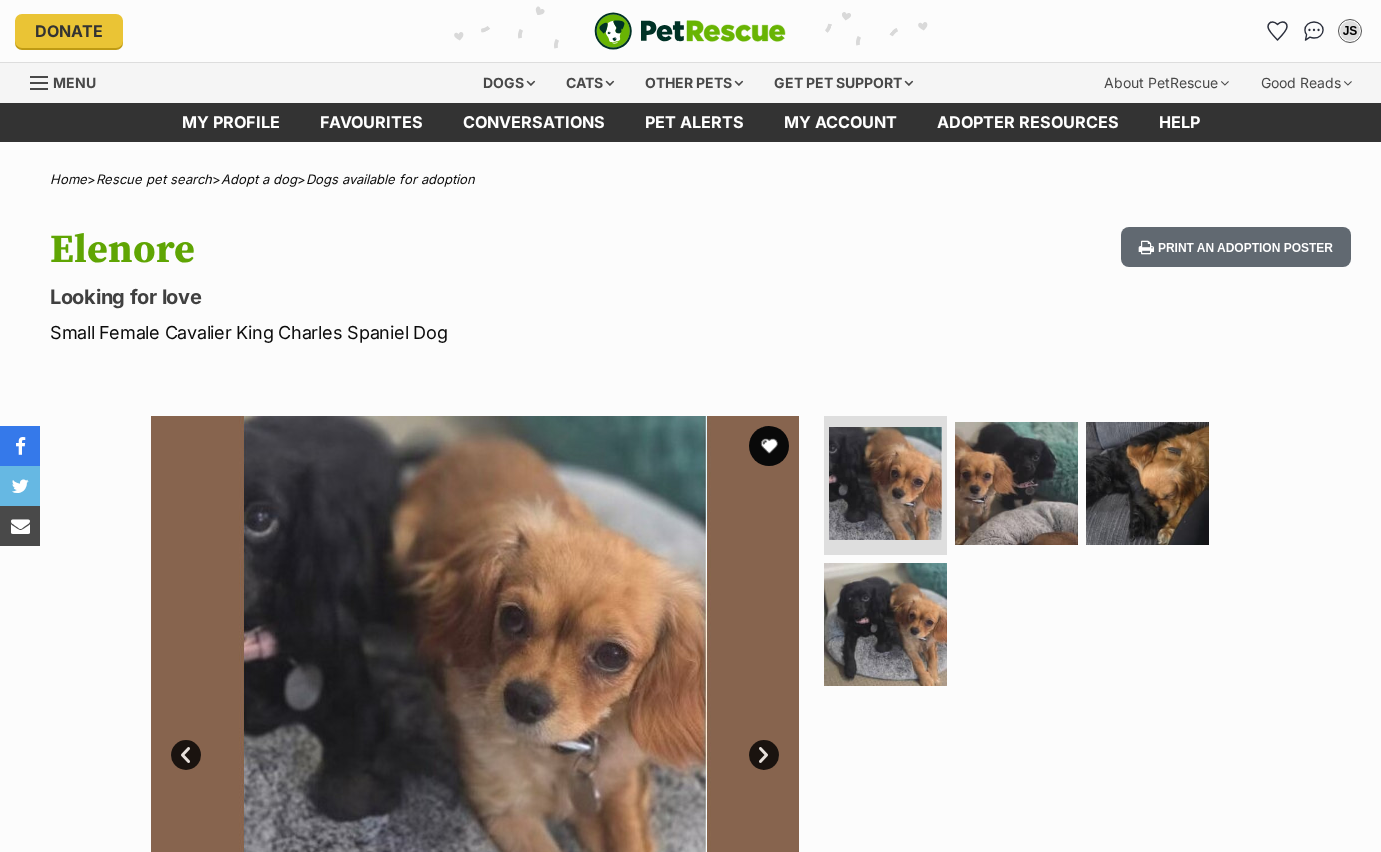 scroll, scrollTop: 0, scrollLeft: 0, axis: both 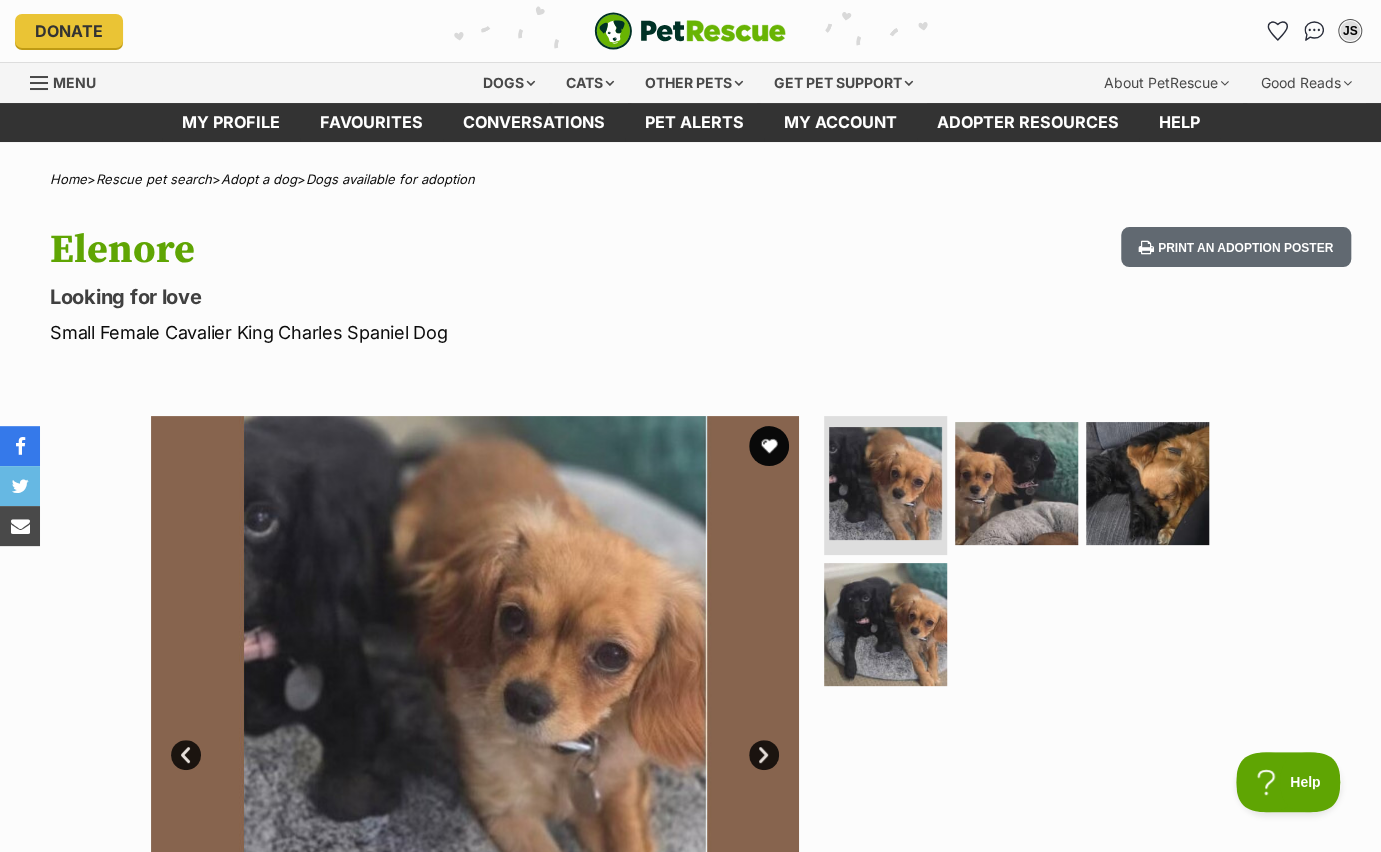 click at bounding box center [1147, 483] 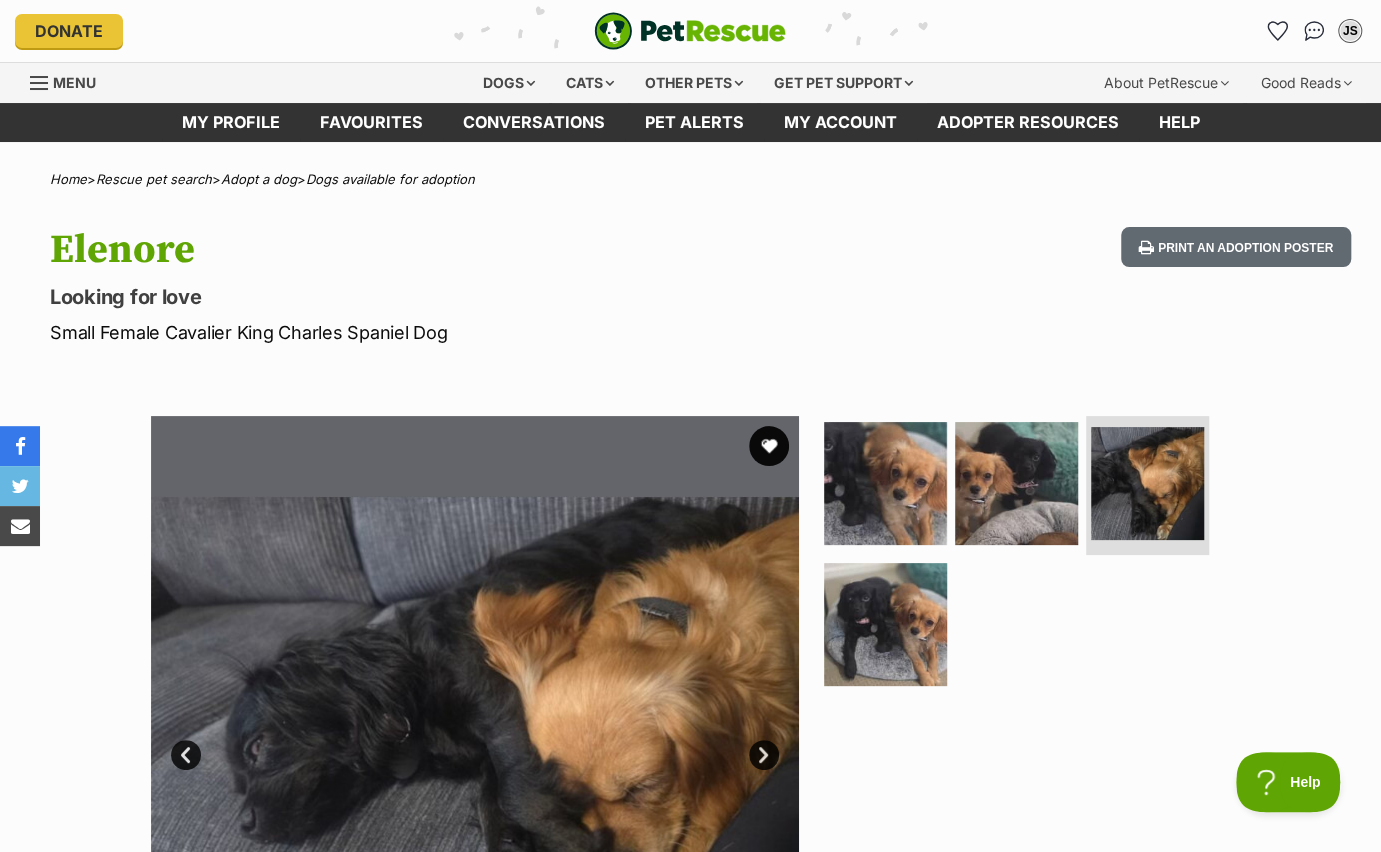 scroll, scrollTop: 0, scrollLeft: 0, axis: both 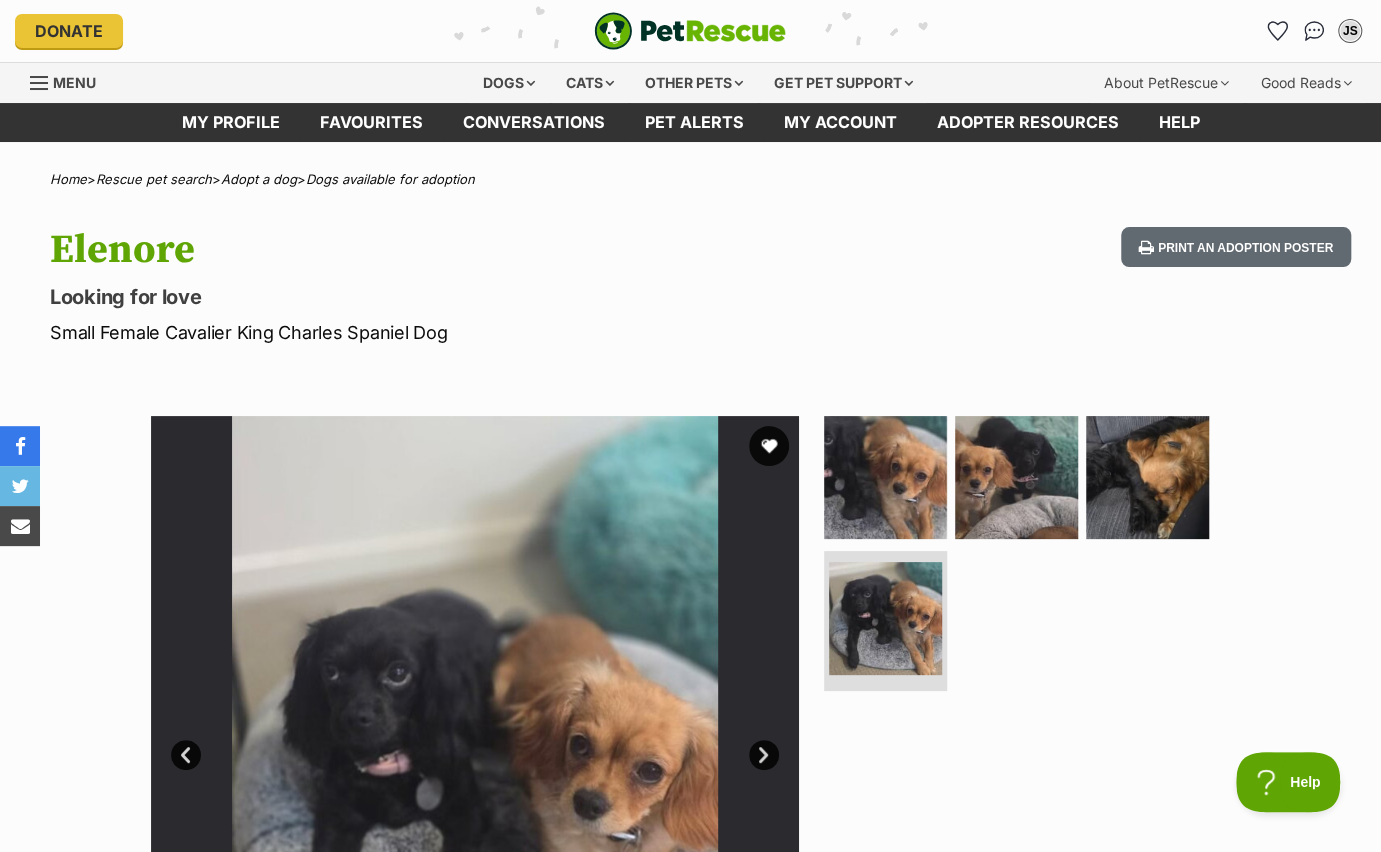 click at bounding box center [769, 446] 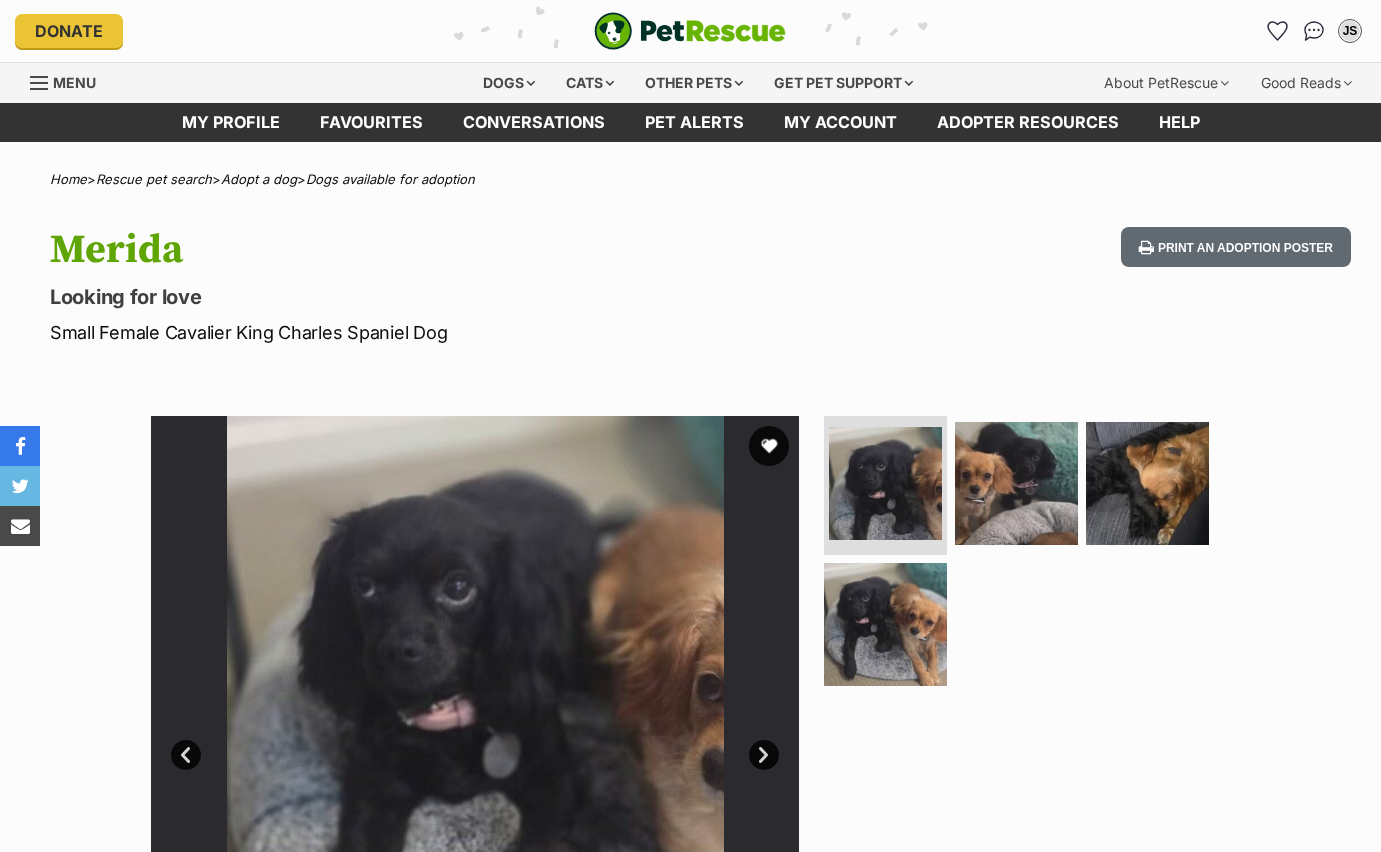 scroll, scrollTop: 0, scrollLeft: 0, axis: both 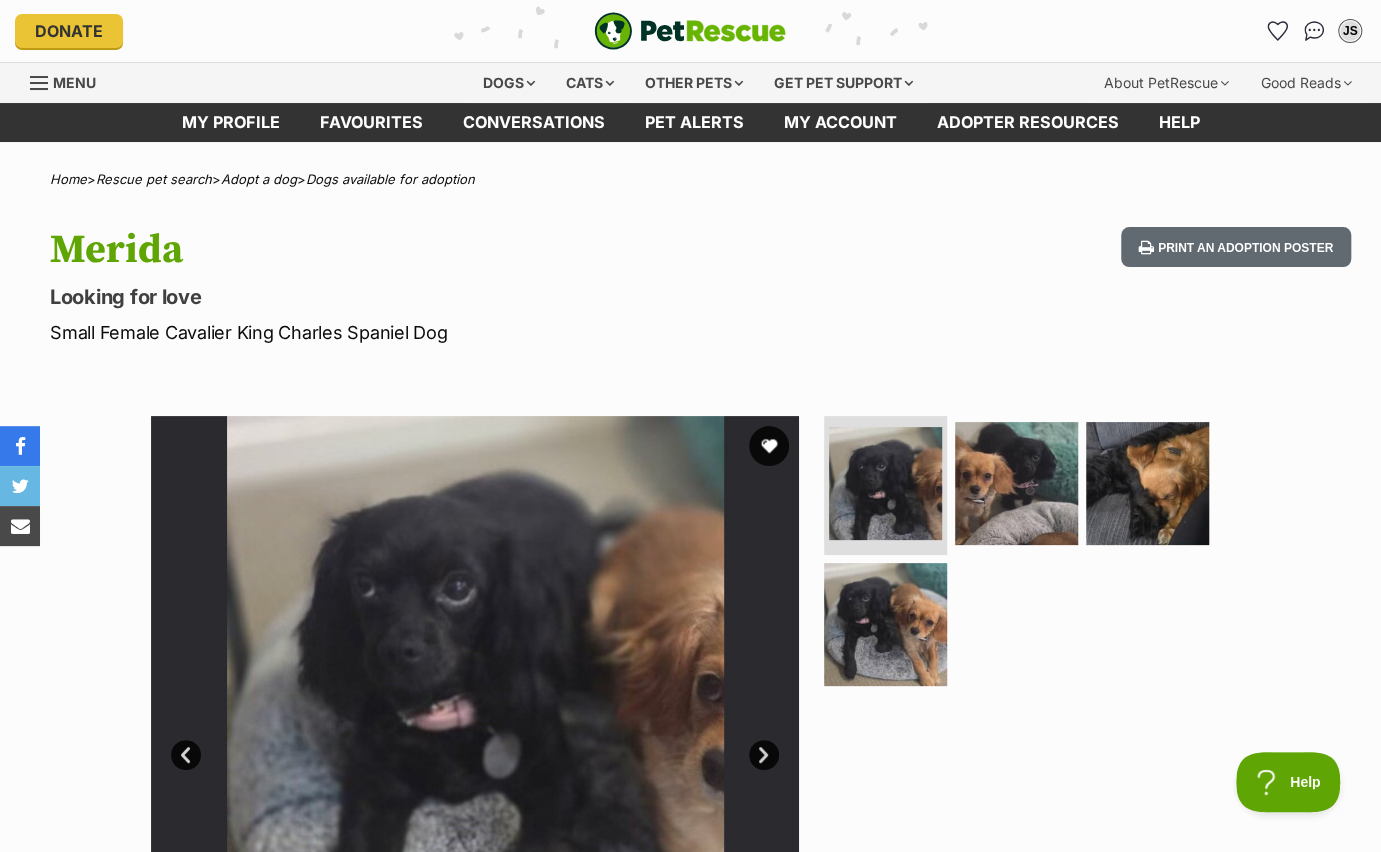 click at bounding box center [769, 446] 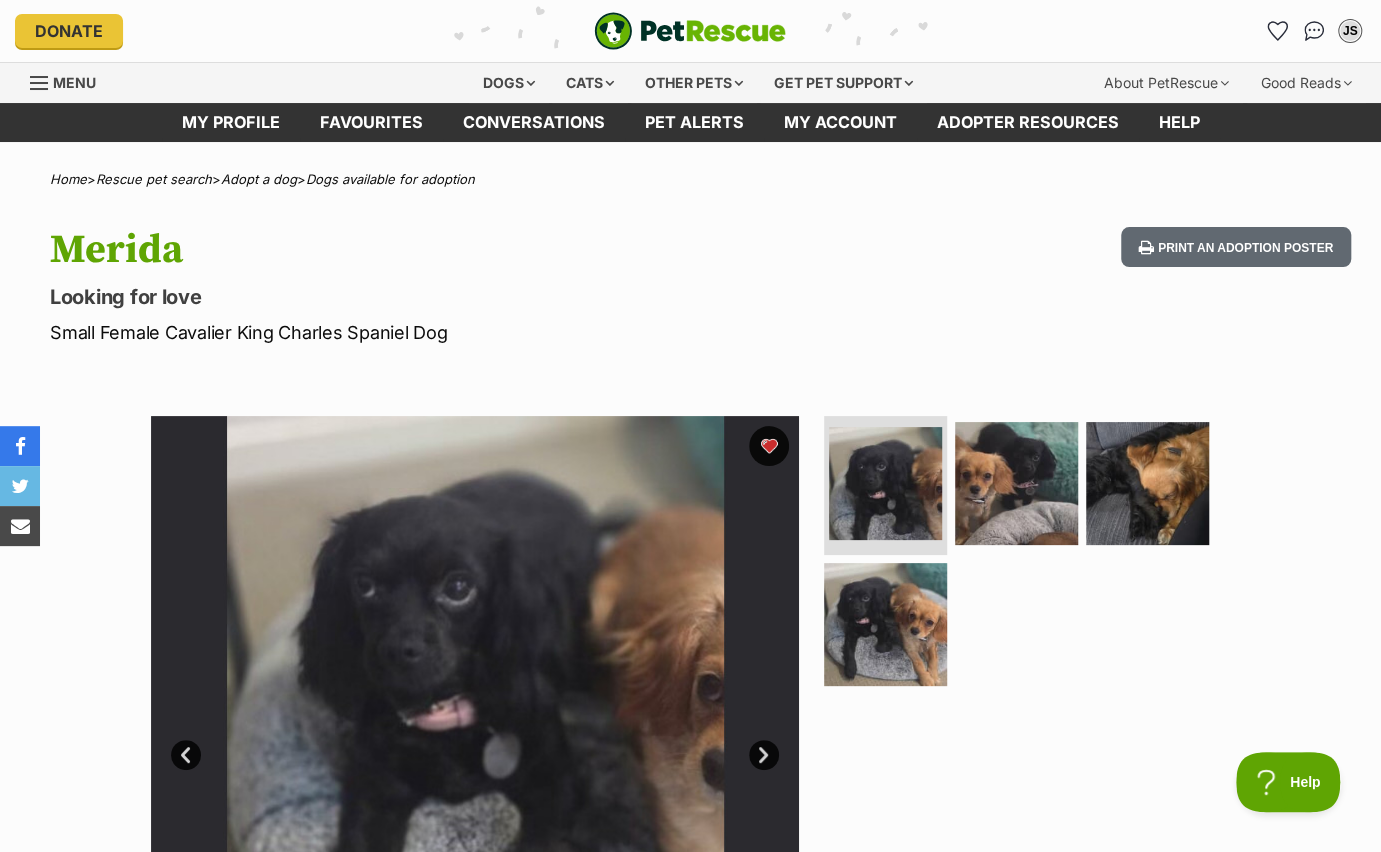 scroll, scrollTop: 0, scrollLeft: 0, axis: both 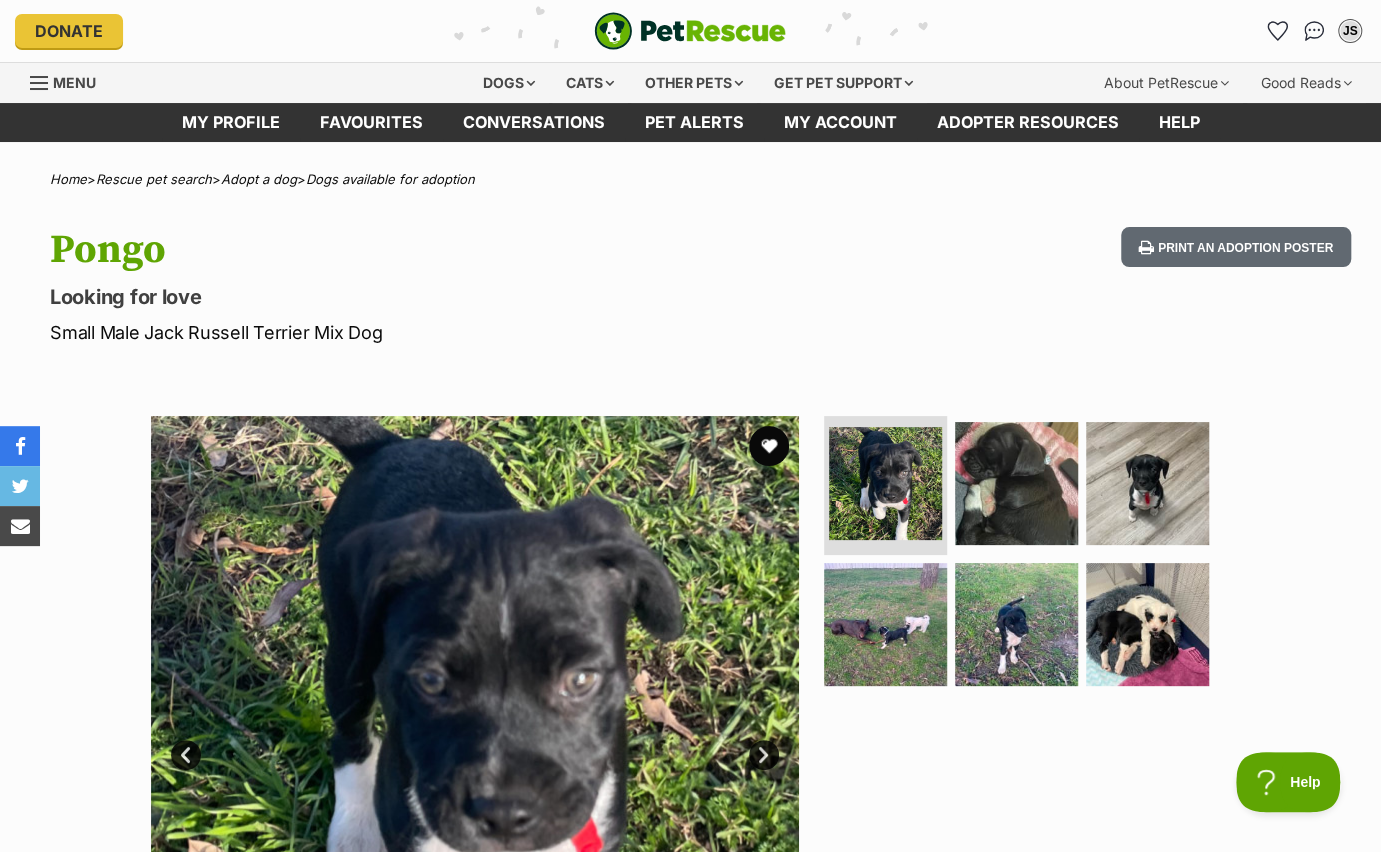 click at bounding box center (475, 740) 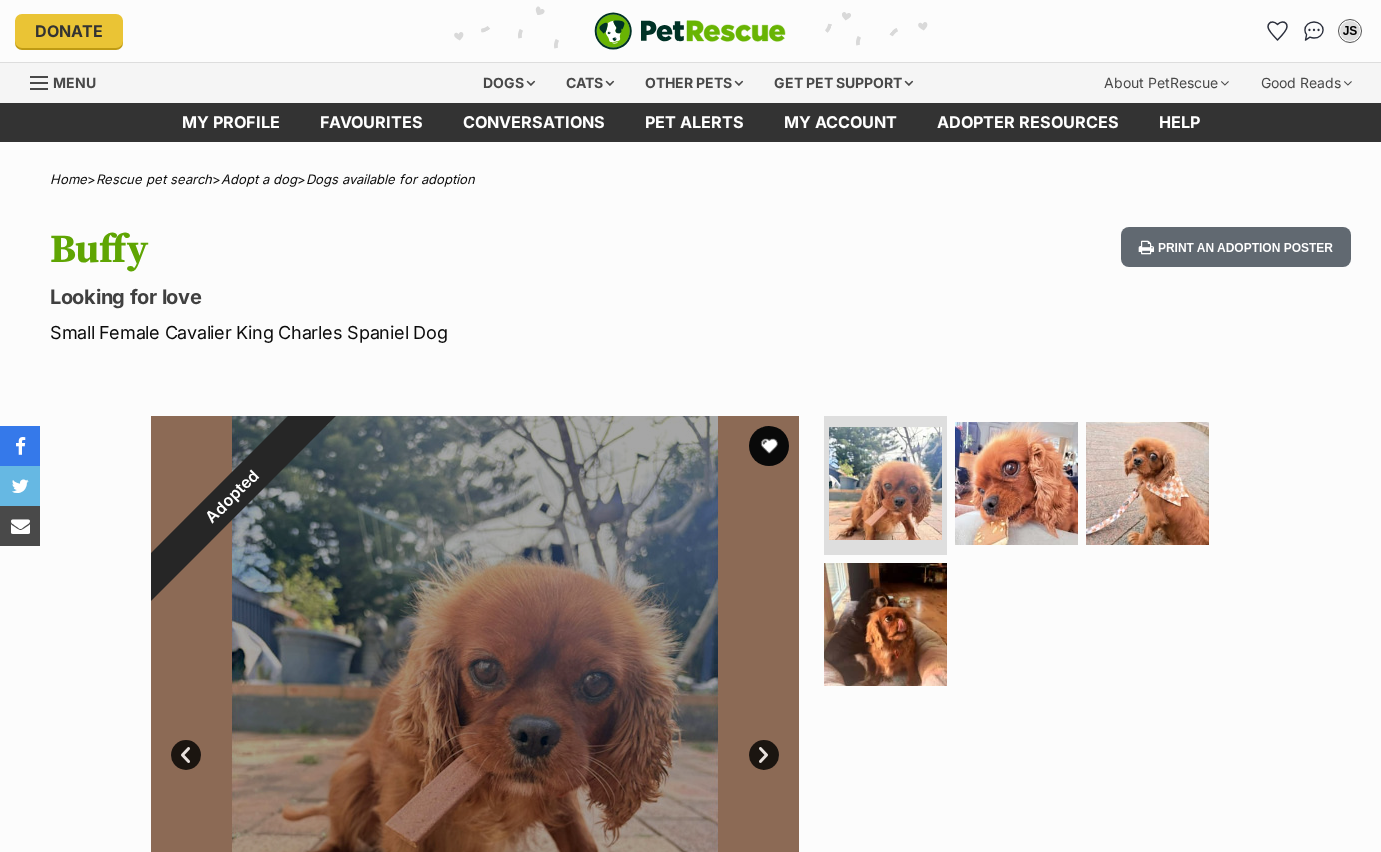 scroll, scrollTop: 0, scrollLeft: 0, axis: both 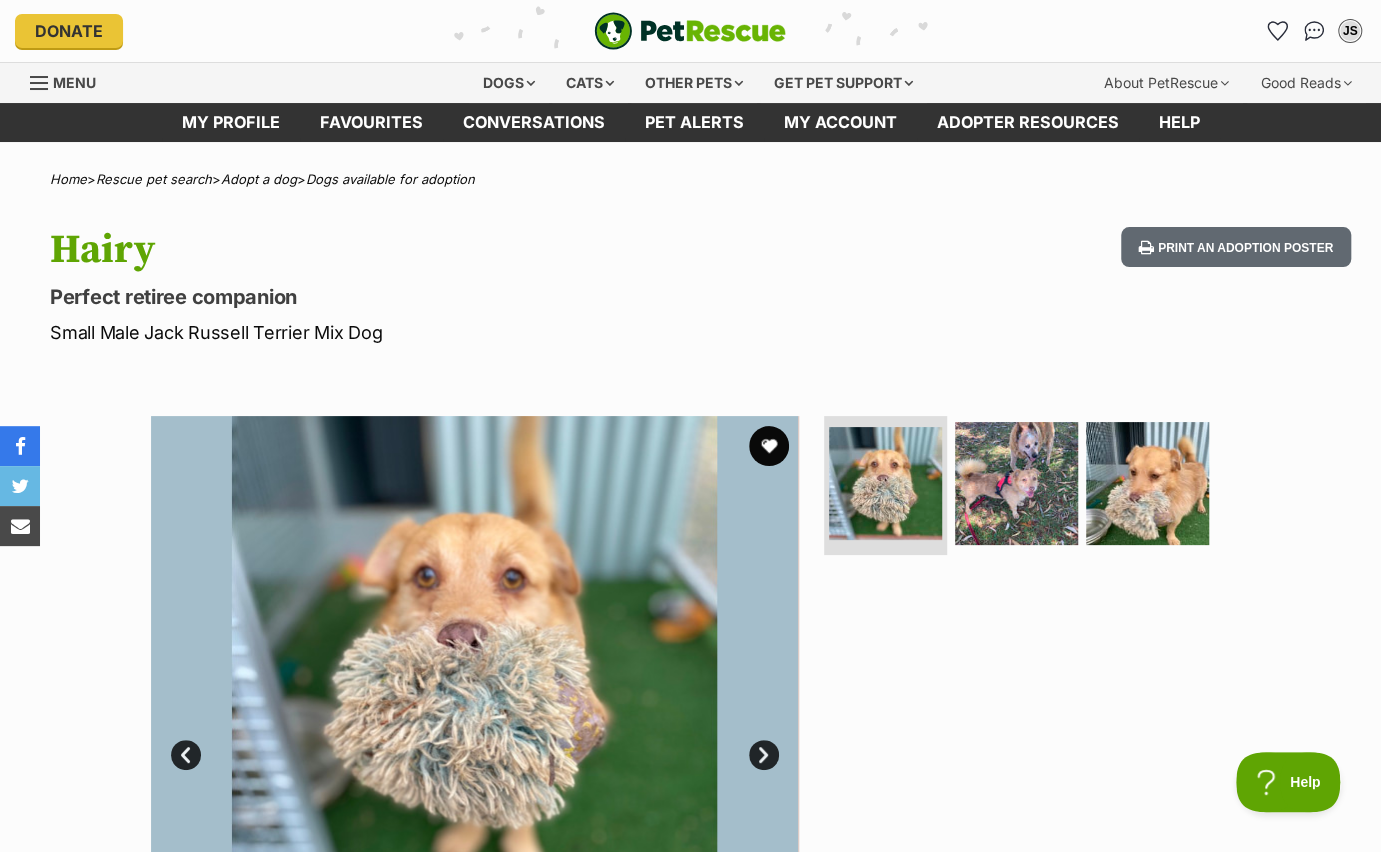 click at bounding box center (1016, 483) 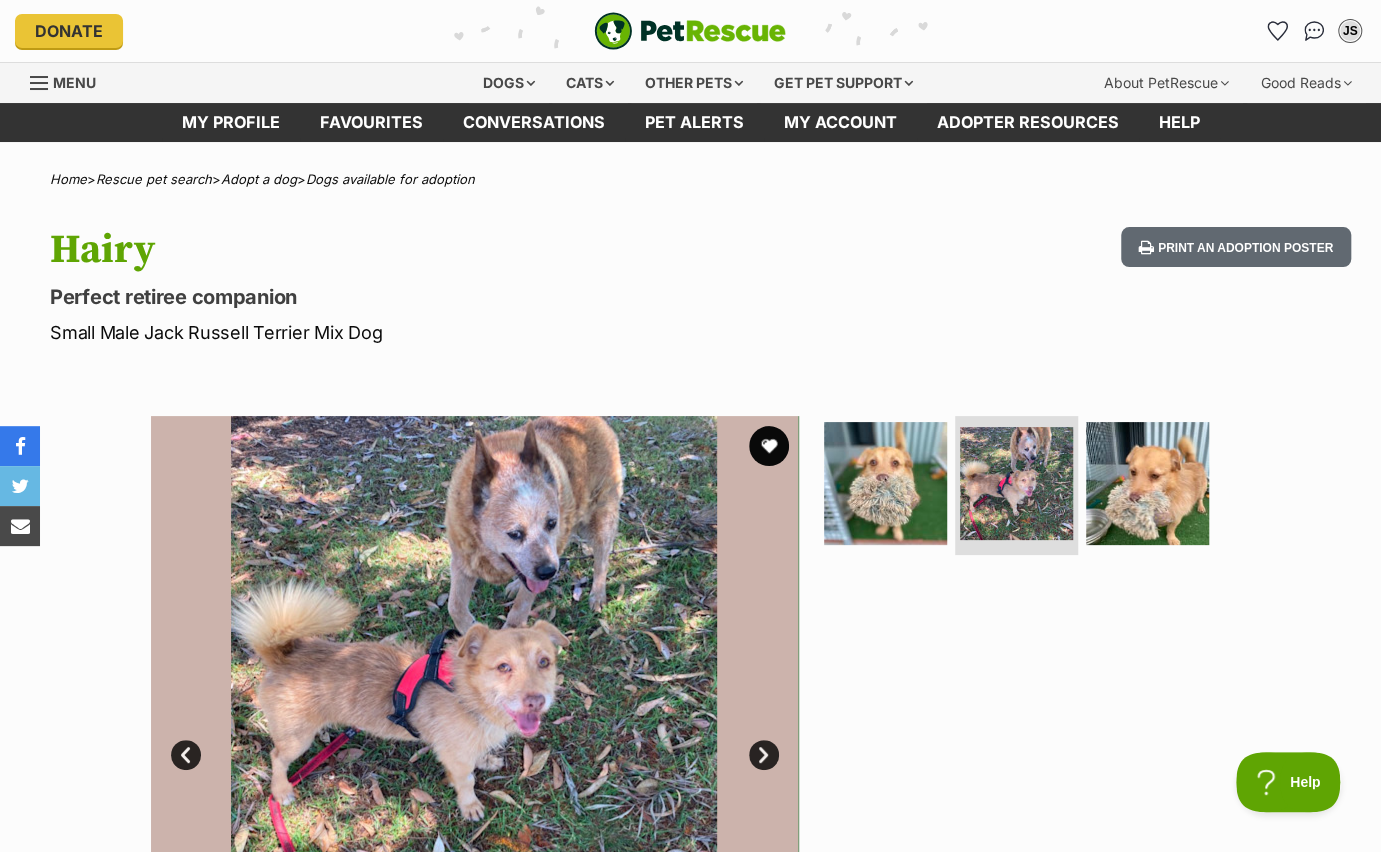 scroll, scrollTop: 0, scrollLeft: 0, axis: both 